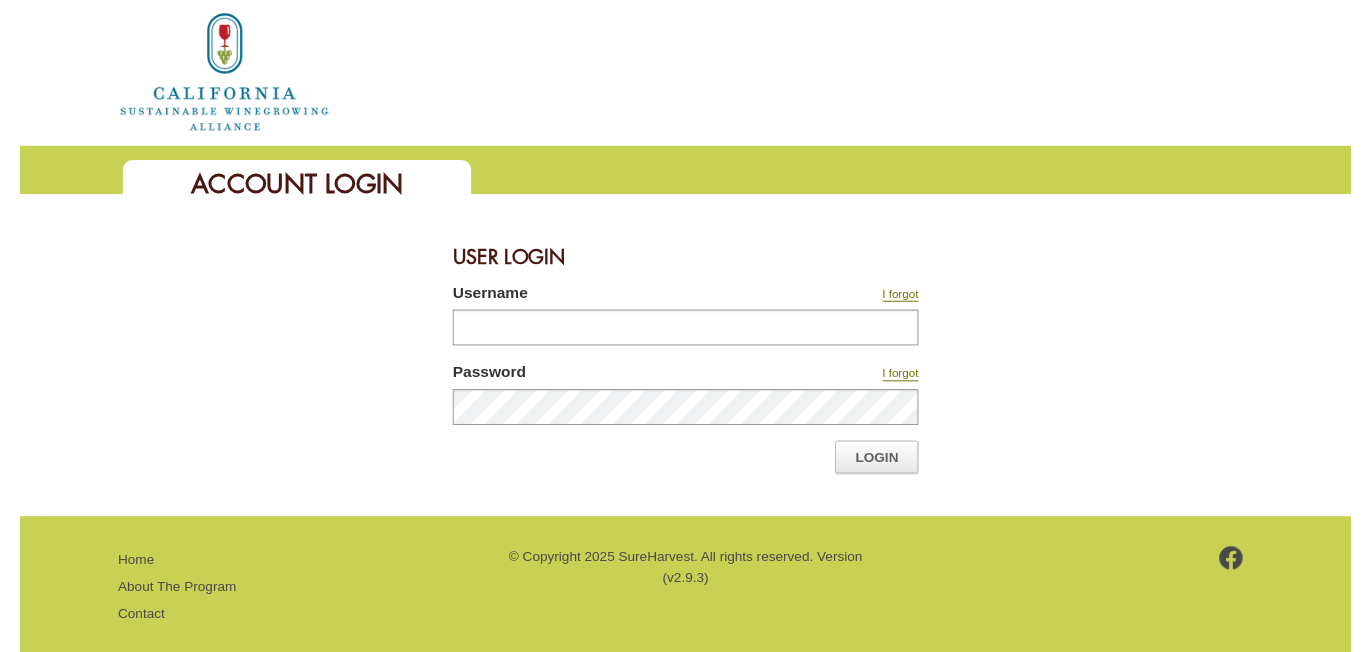 scroll, scrollTop: 0, scrollLeft: 0, axis: both 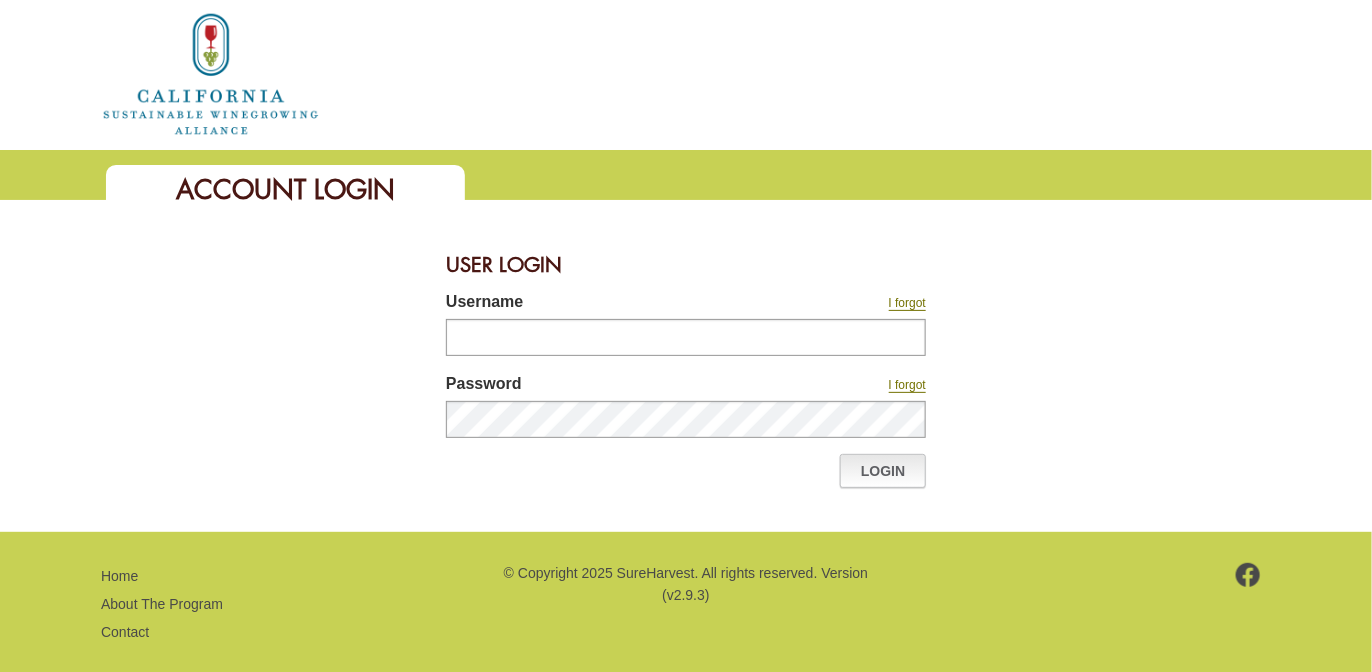 type on "********" 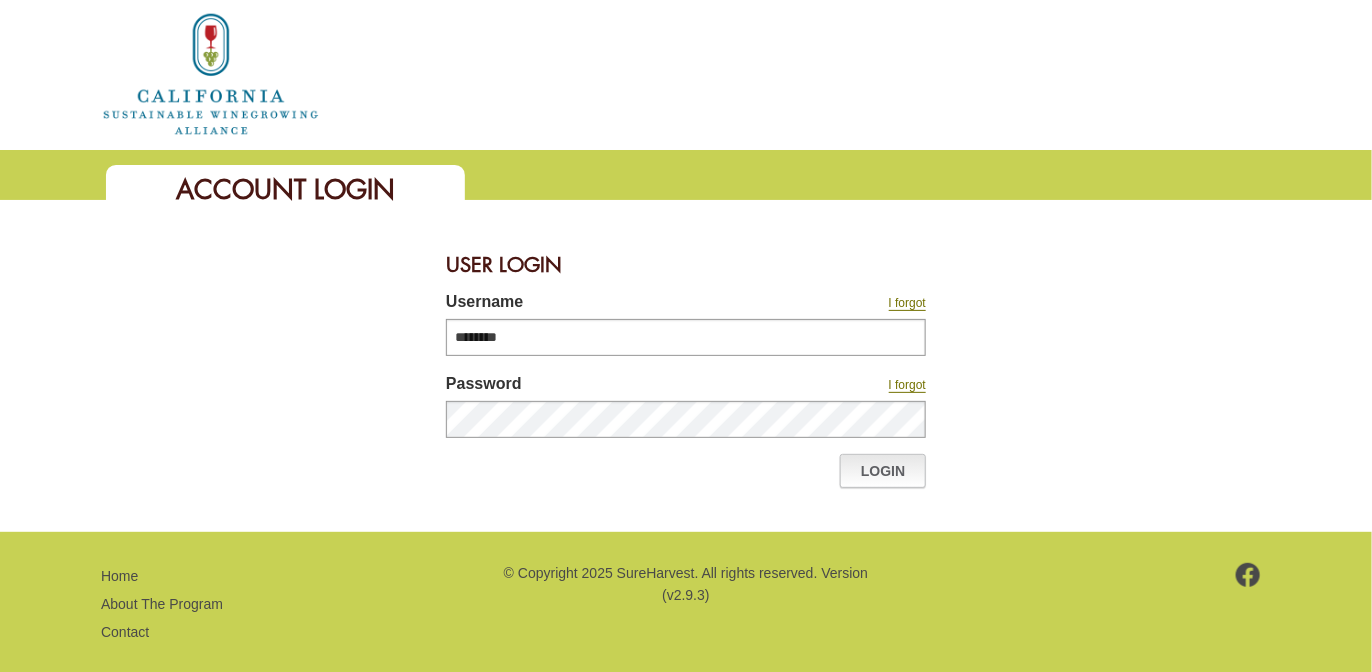 click on "Login" at bounding box center [883, 471] 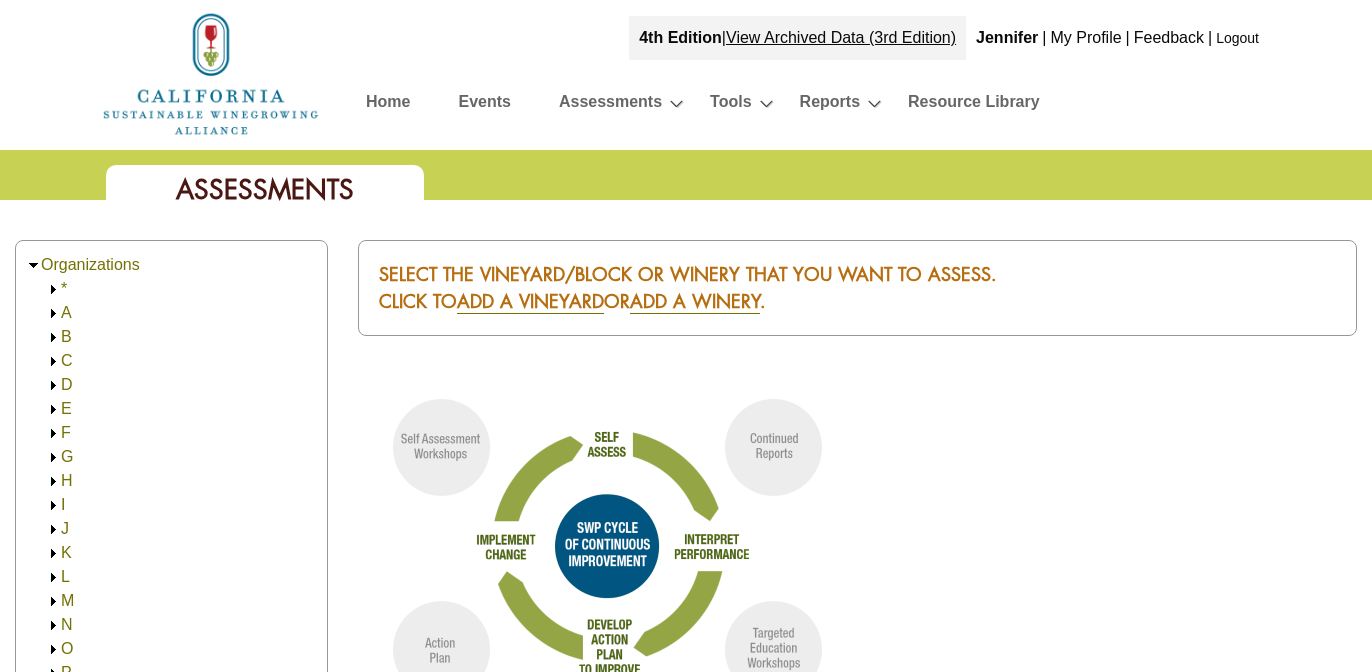 scroll, scrollTop: 0, scrollLeft: 0, axis: both 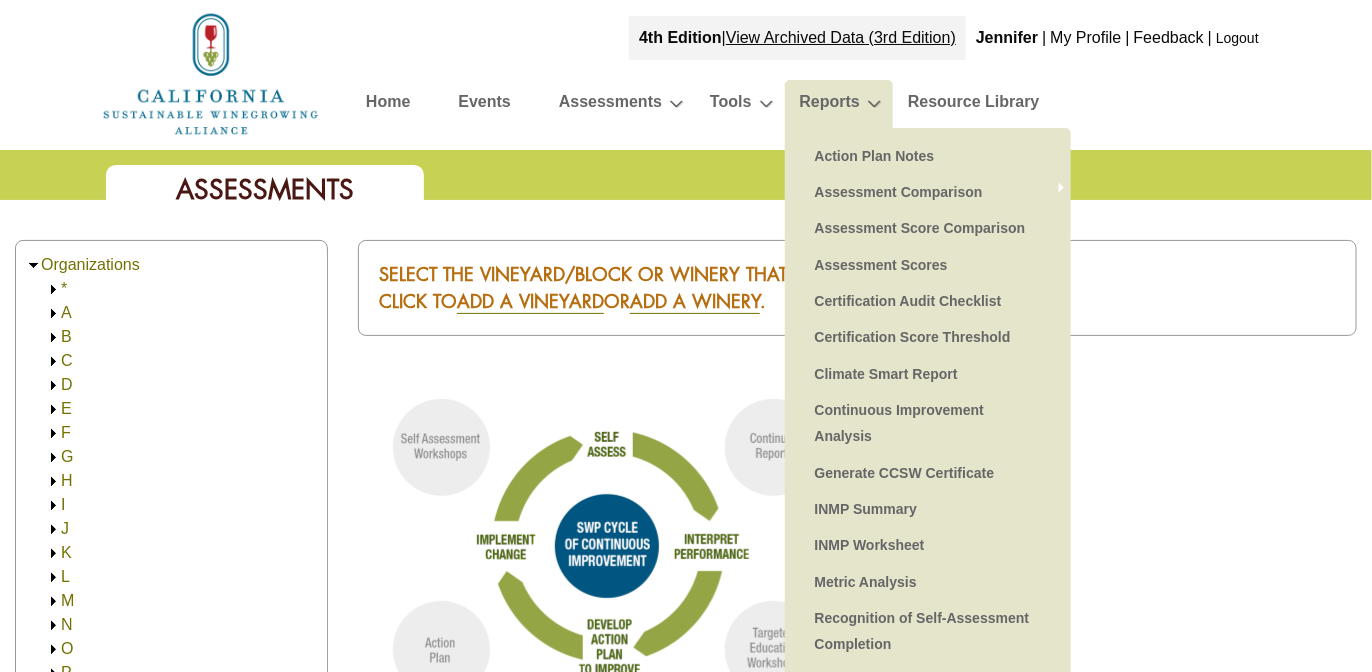 click on "Reports" at bounding box center [830, 105] 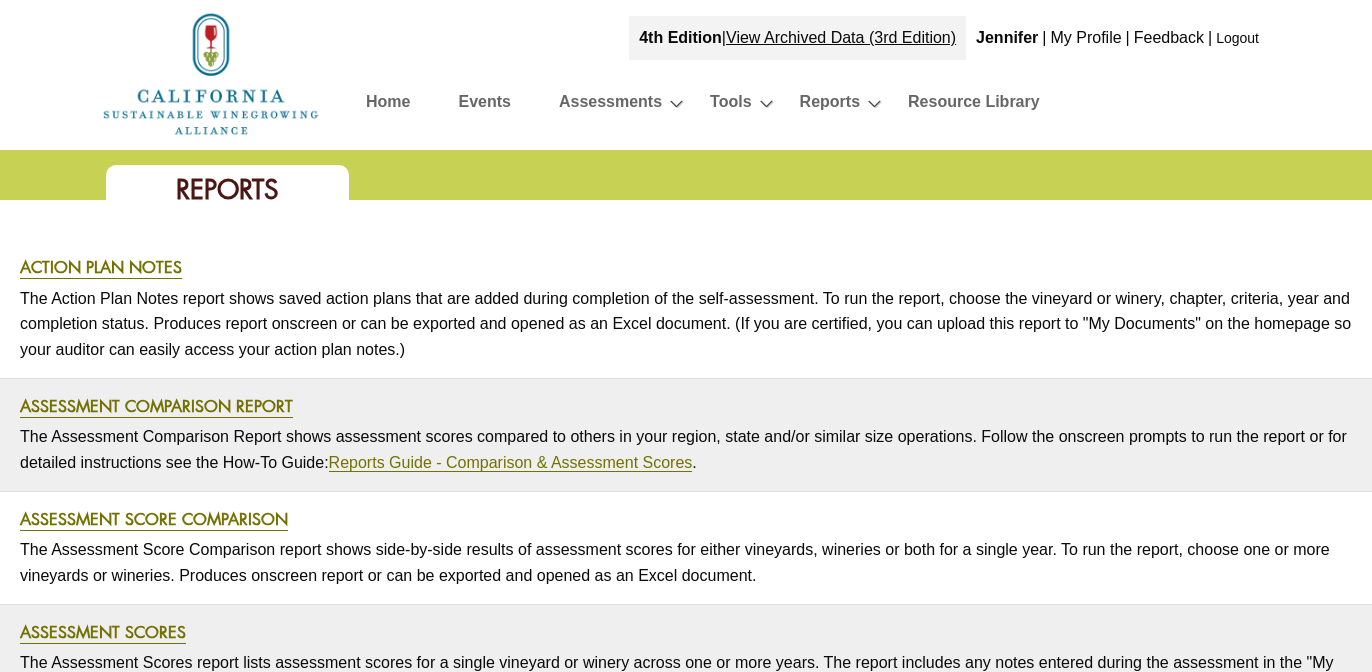 scroll, scrollTop: 0, scrollLeft: 0, axis: both 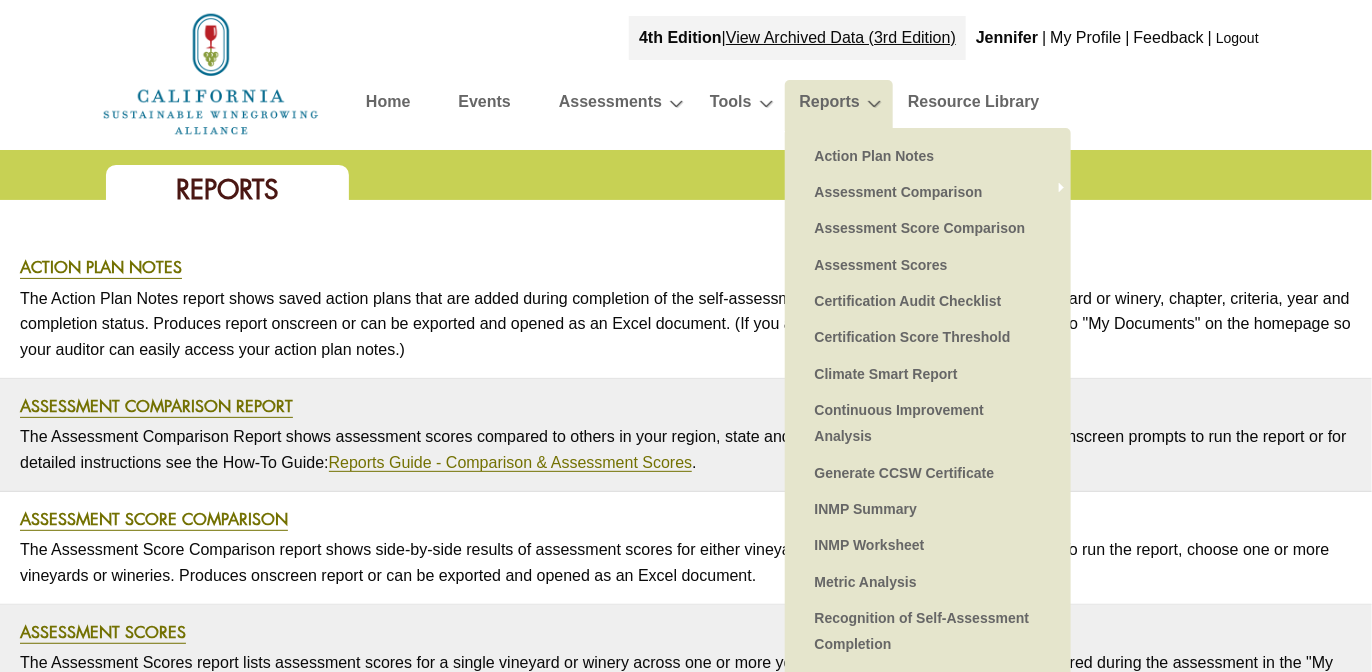 click on "Reports" at bounding box center (830, 105) 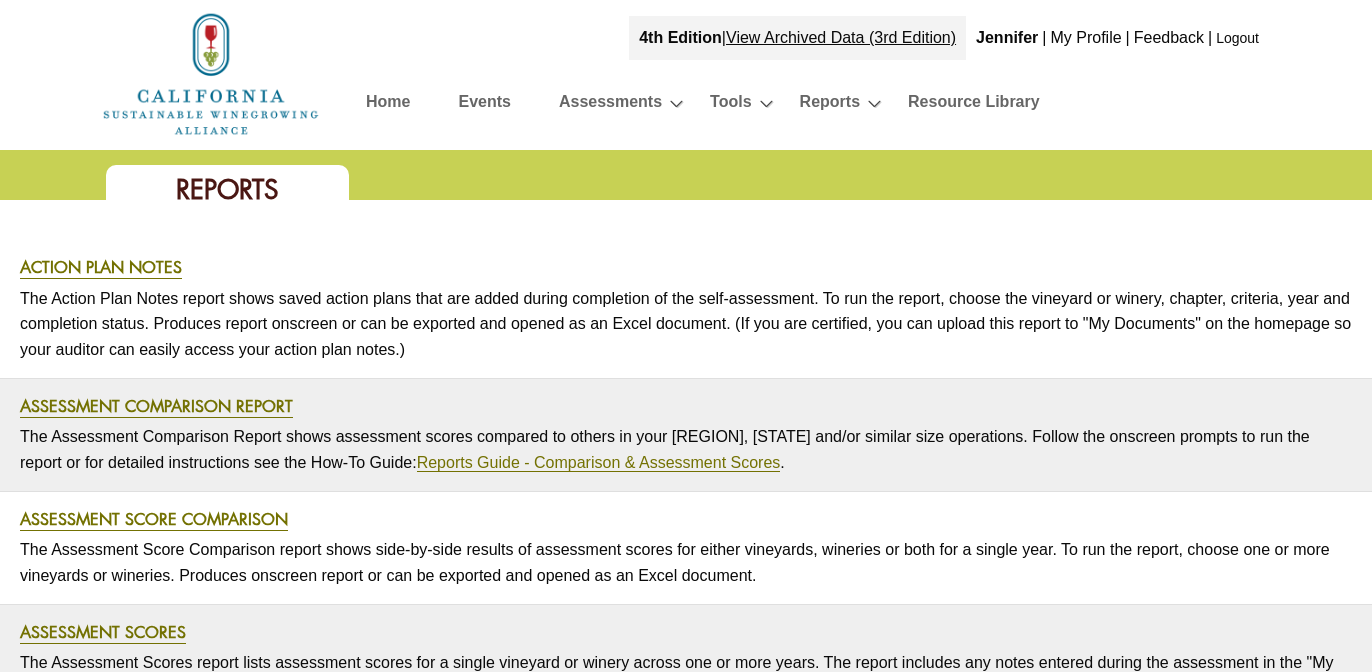 scroll, scrollTop: 0, scrollLeft: 0, axis: both 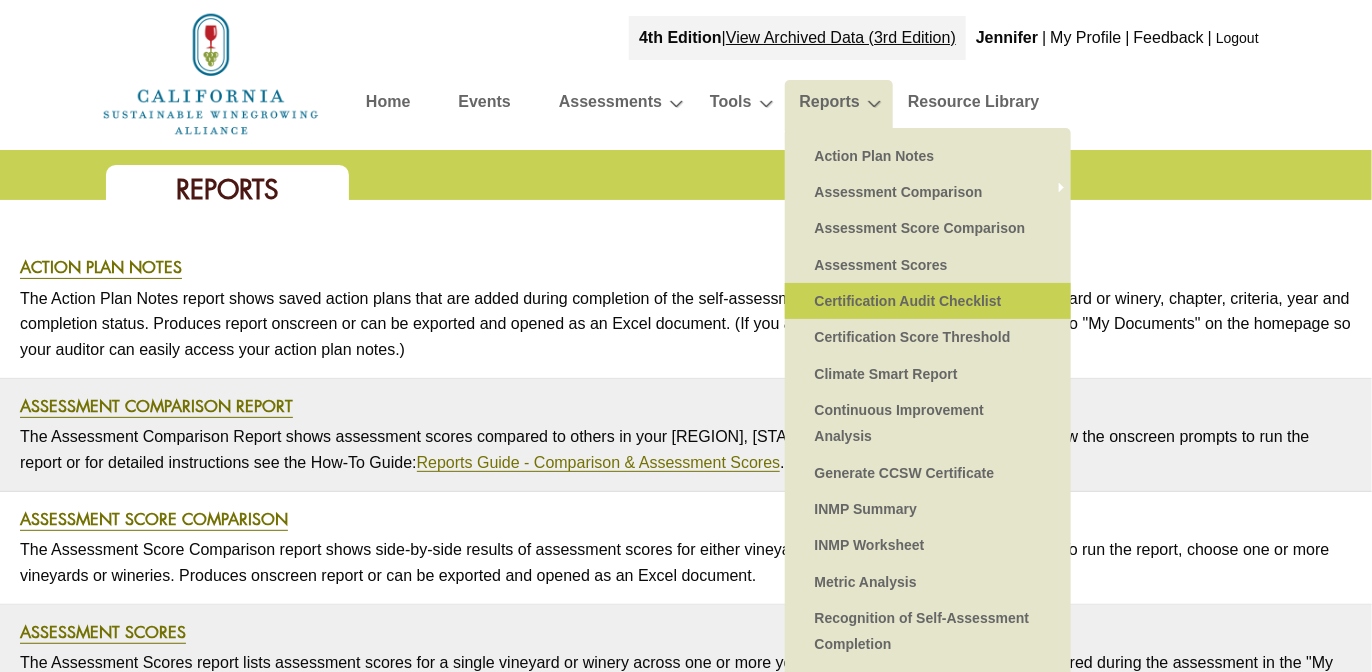 click on "Certification Audit Checklist" at bounding box center (928, 301) 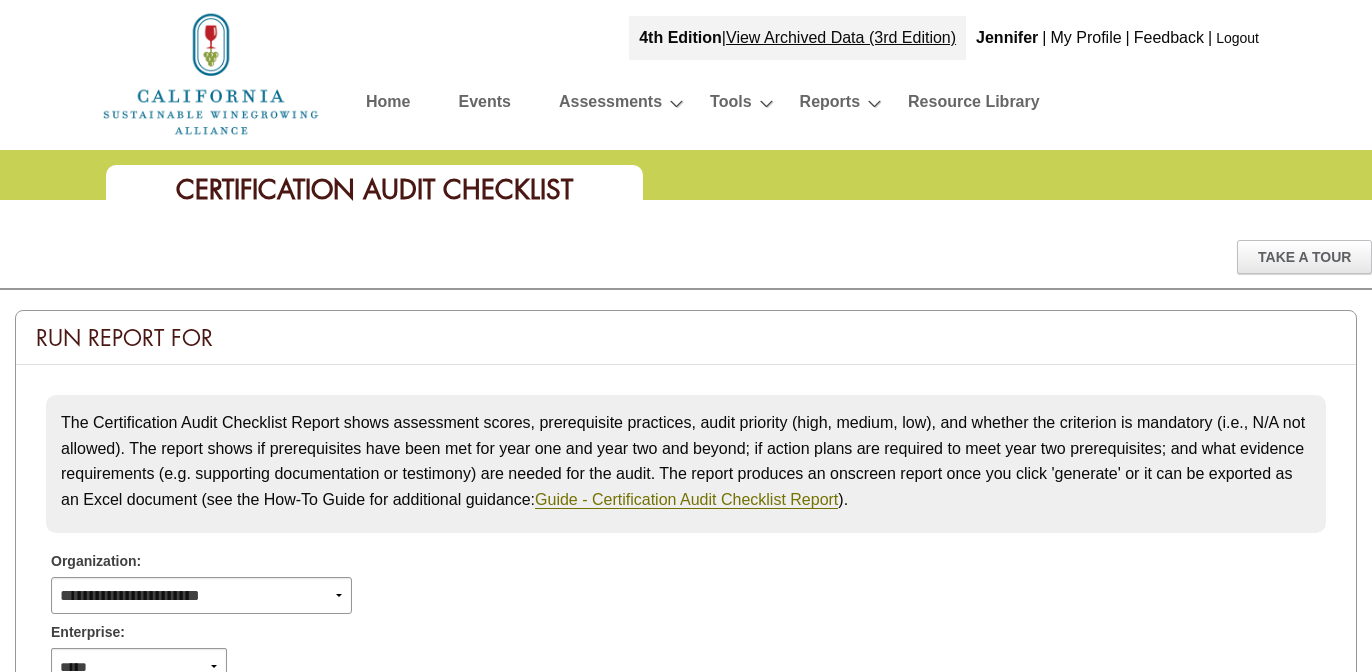scroll, scrollTop: 0, scrollLeft: 0, axis: both 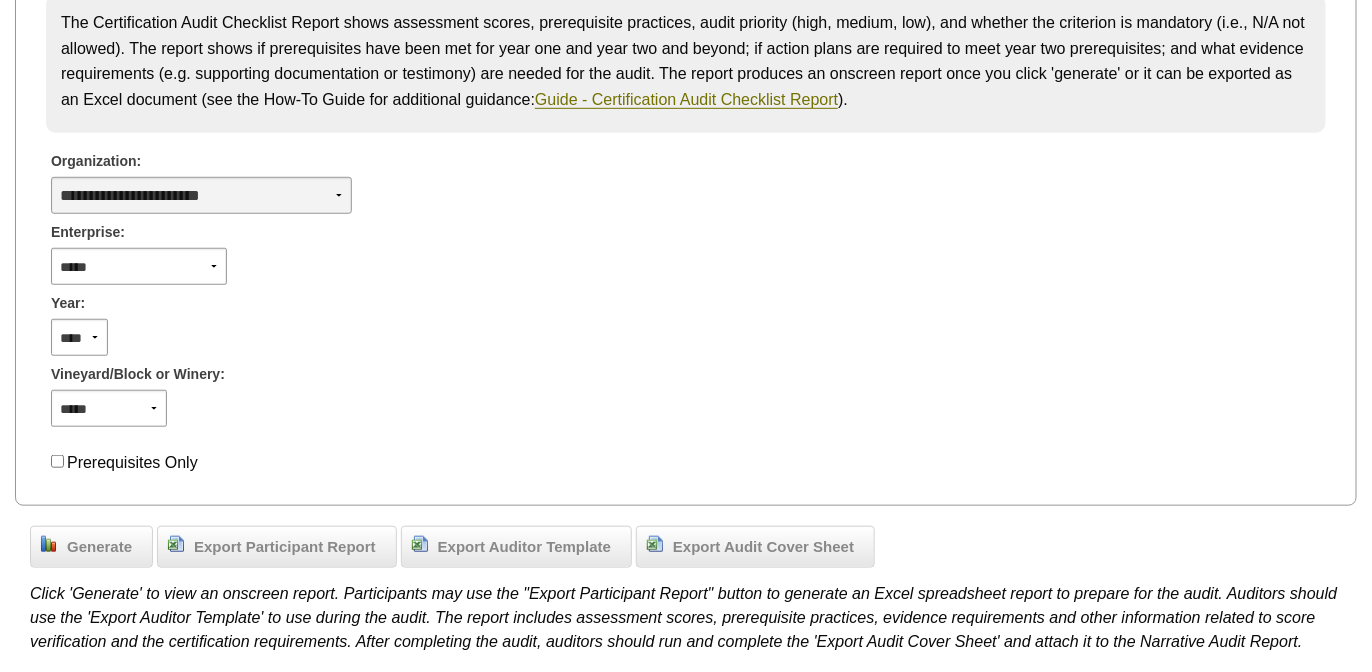 click on "**********" at bounding box center (201, 195) 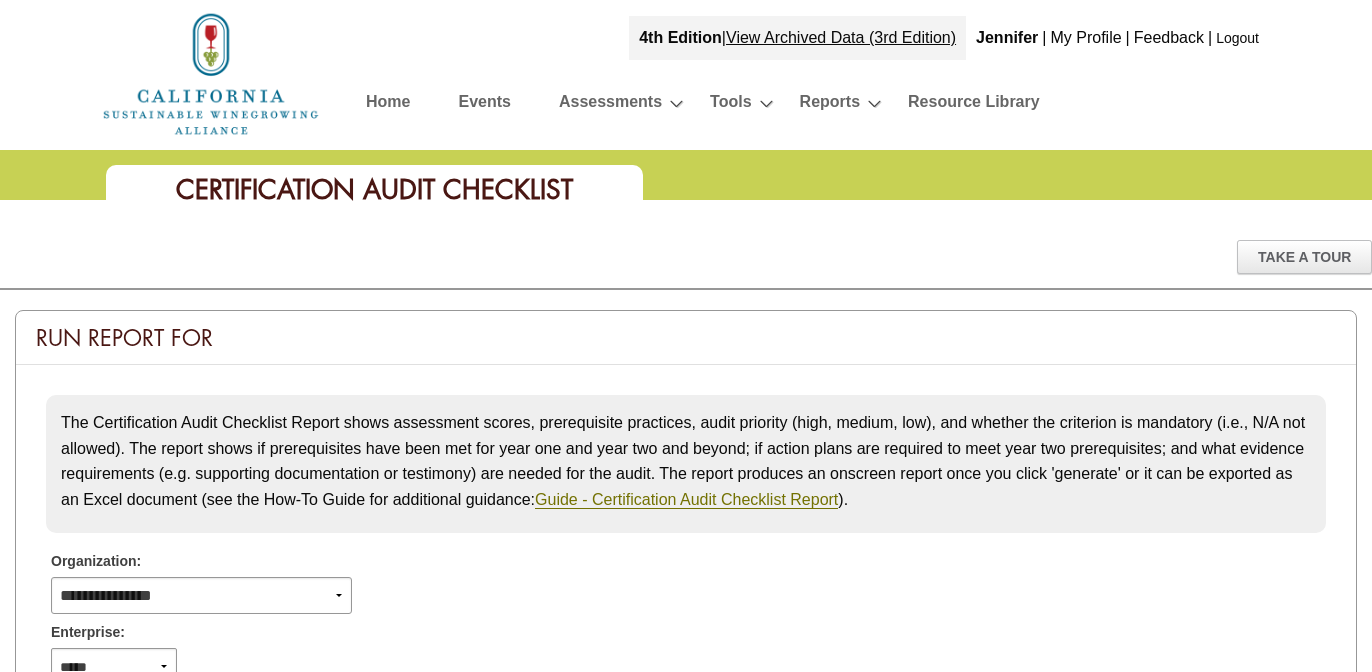 scroll, scrollTop: 400, scrollLeft: 0, axis: vertical 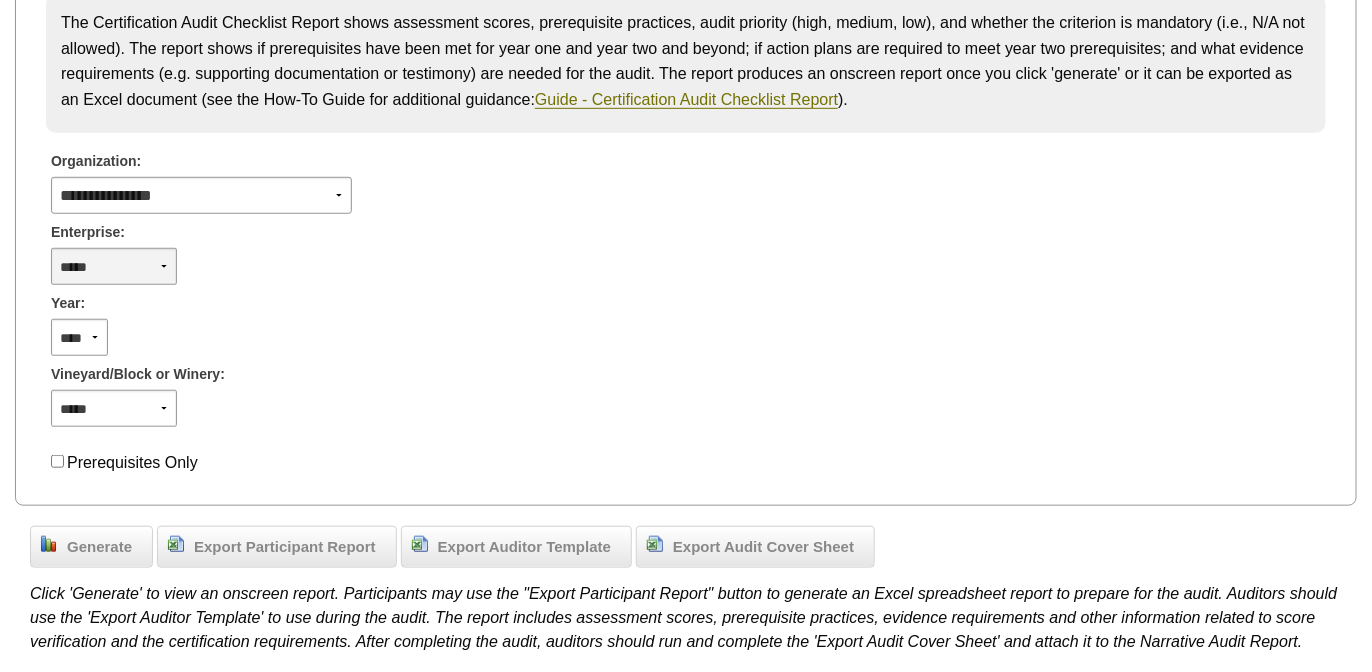 click on "**********" at bounding box center (114, 266) 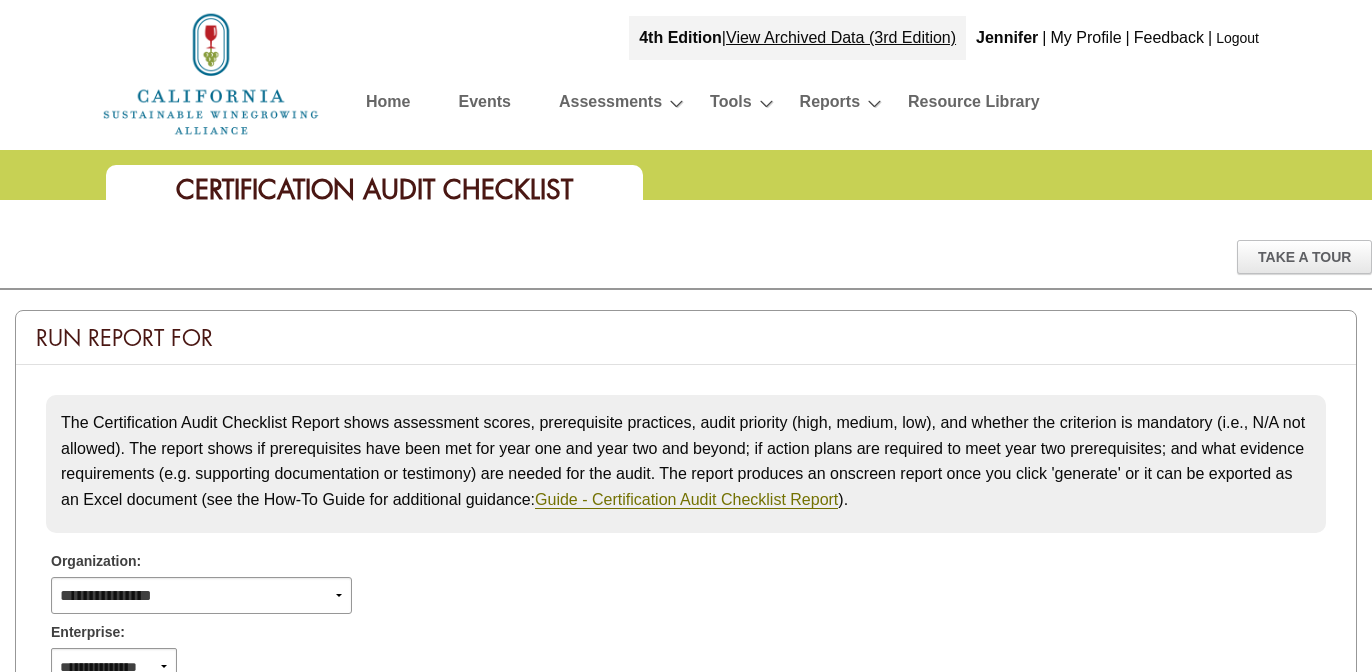 scroll, scrollTop: 400, scrollLeft: 0, axis: vertical 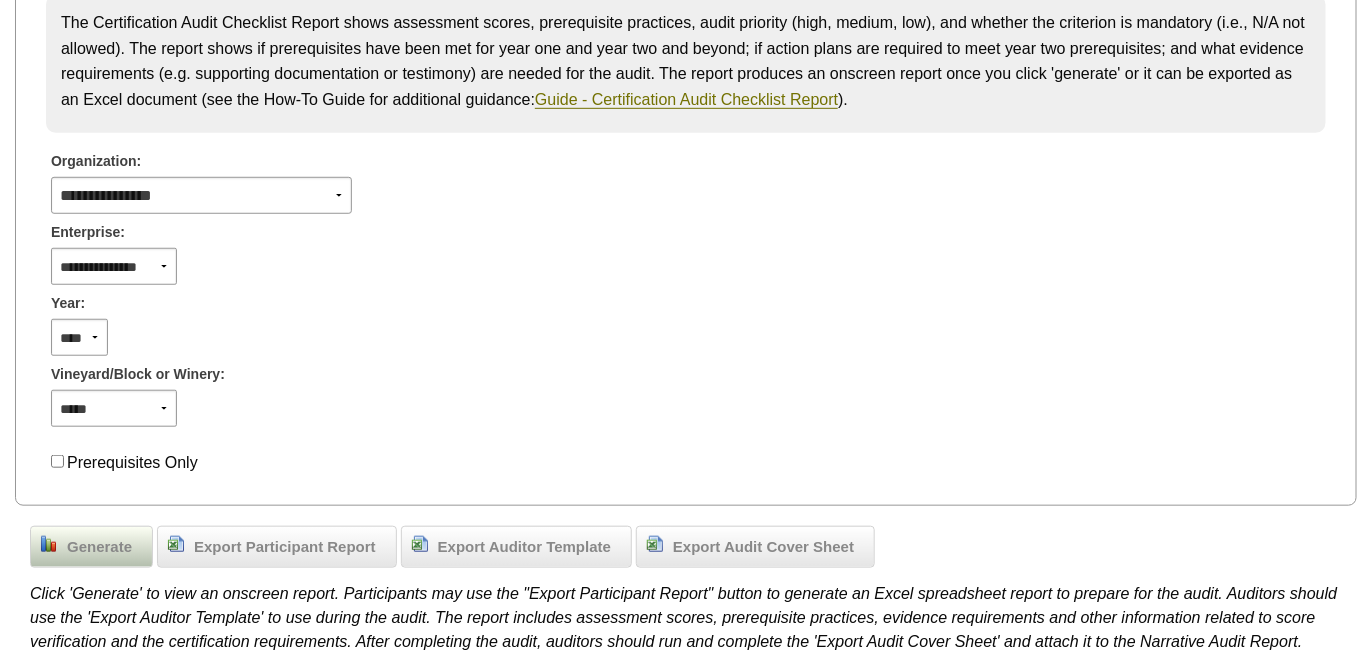 click on "Generate" at bounding box center [99, 547] 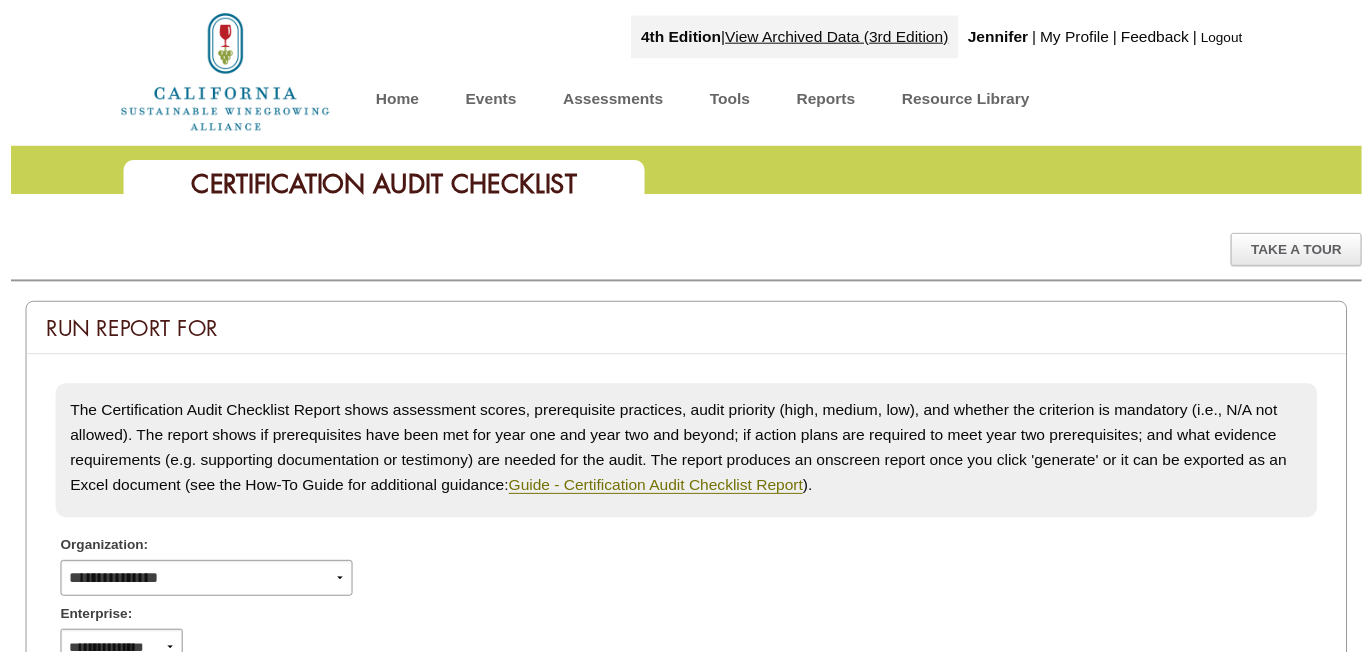 scroll, scrollTop: 400, scrollLeft: 0, axis: vertical 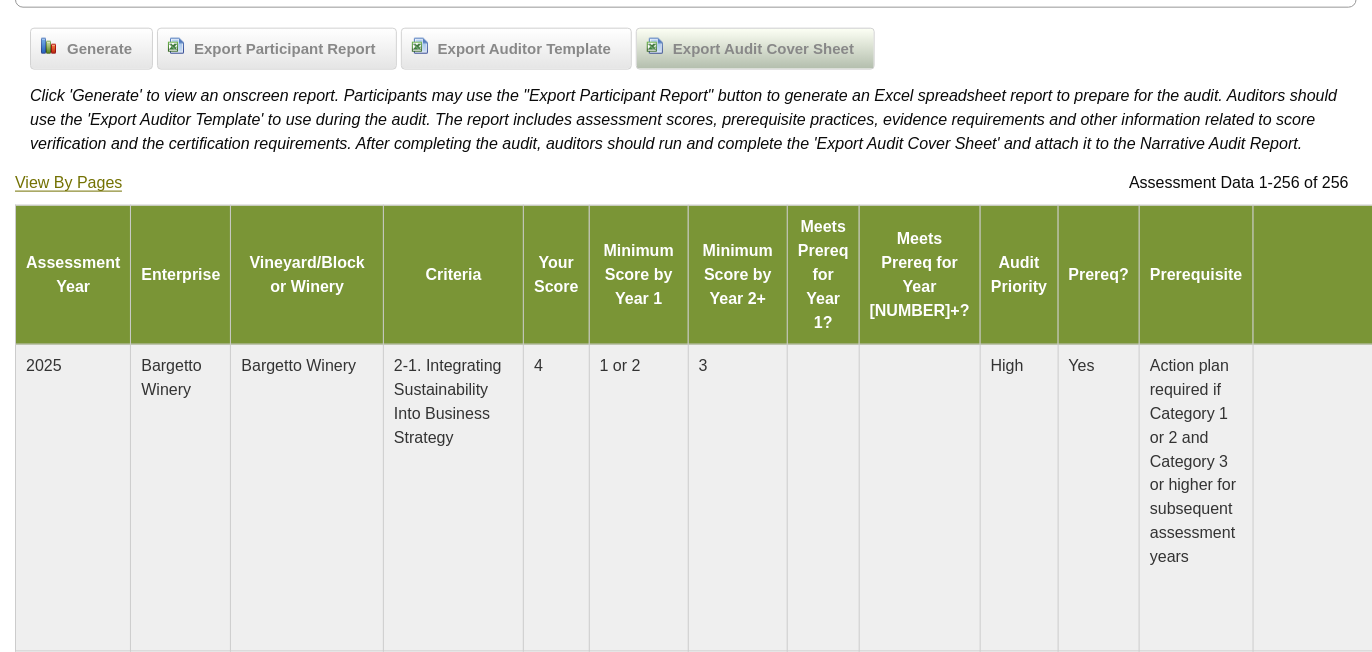 click on "Export Audit Cover Sheet" at bounding box center (763, 49) 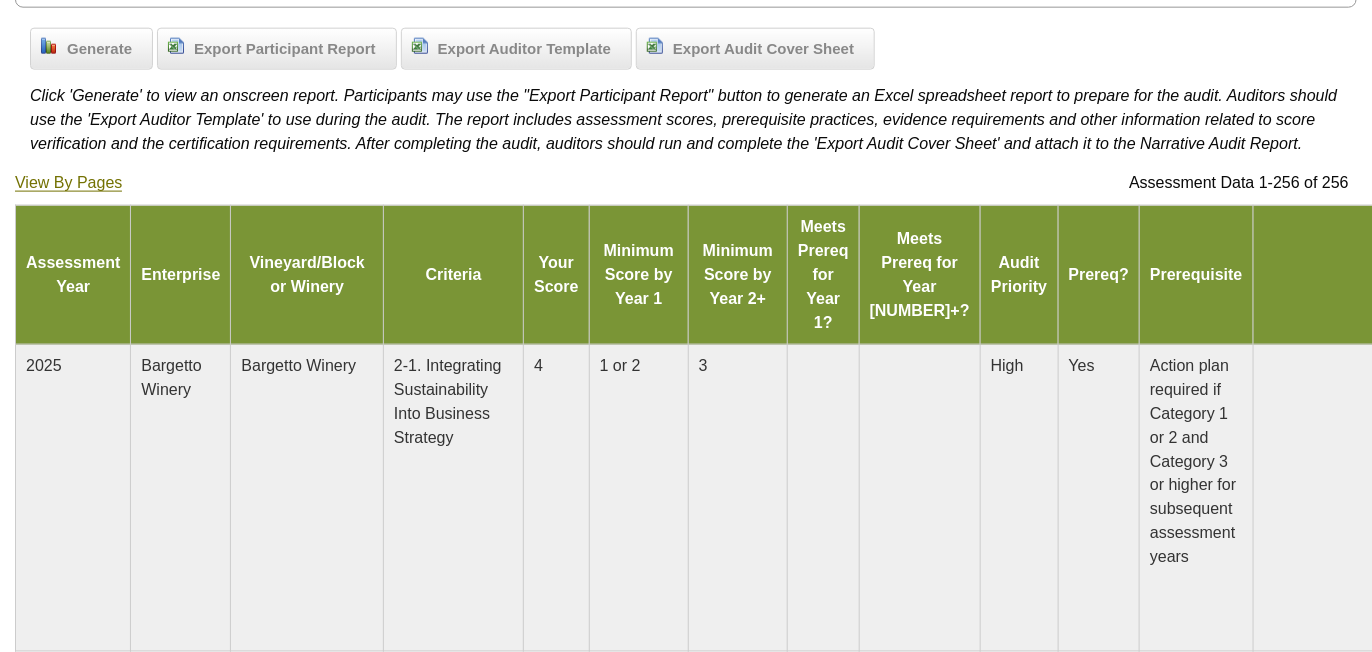 click on "Click 'Generate' to view an onscreen report. Participants may use the "Export Participant Report" button to generate an Excel spreadsheet report to prepare for the audit. Auditors should use the 'Export Auditor Template' to use during the audit. The report includes assessment scores, prerequisite practices, evidence requirements and other information related to score verification and the certification requirements. After completing the audit, auditors should run and complete the 'Export Audit Cover Sheet' and attach it to the Narrative Audit Report." at bounding box center [686, 115] 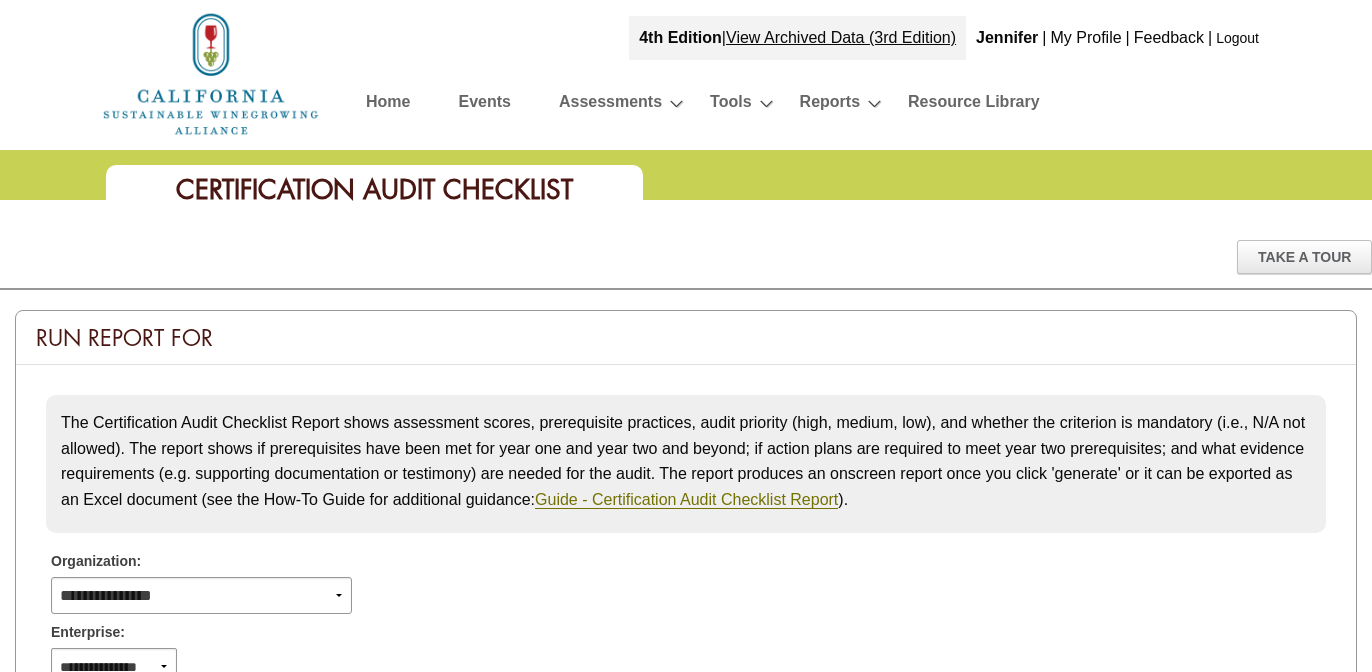 scroll, scrollTop: 400, scrollLeft: 0, axis: vertical 